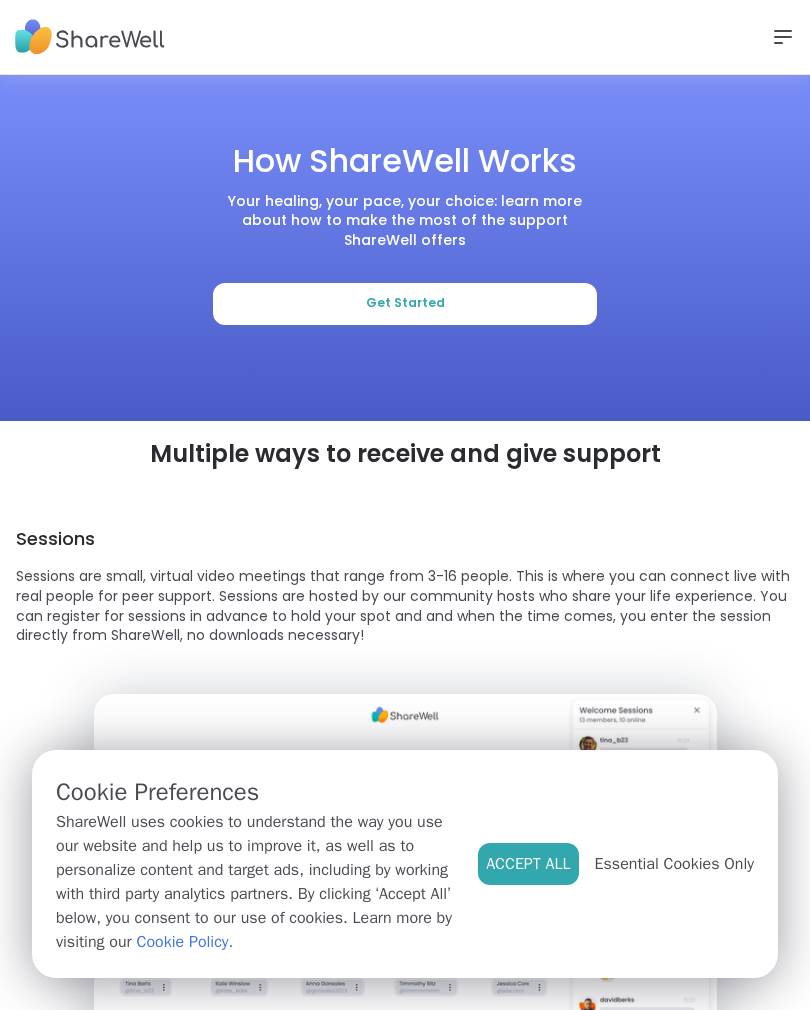 scroll, scrollTop: 221, scrollLeft: 0, axis: vertical 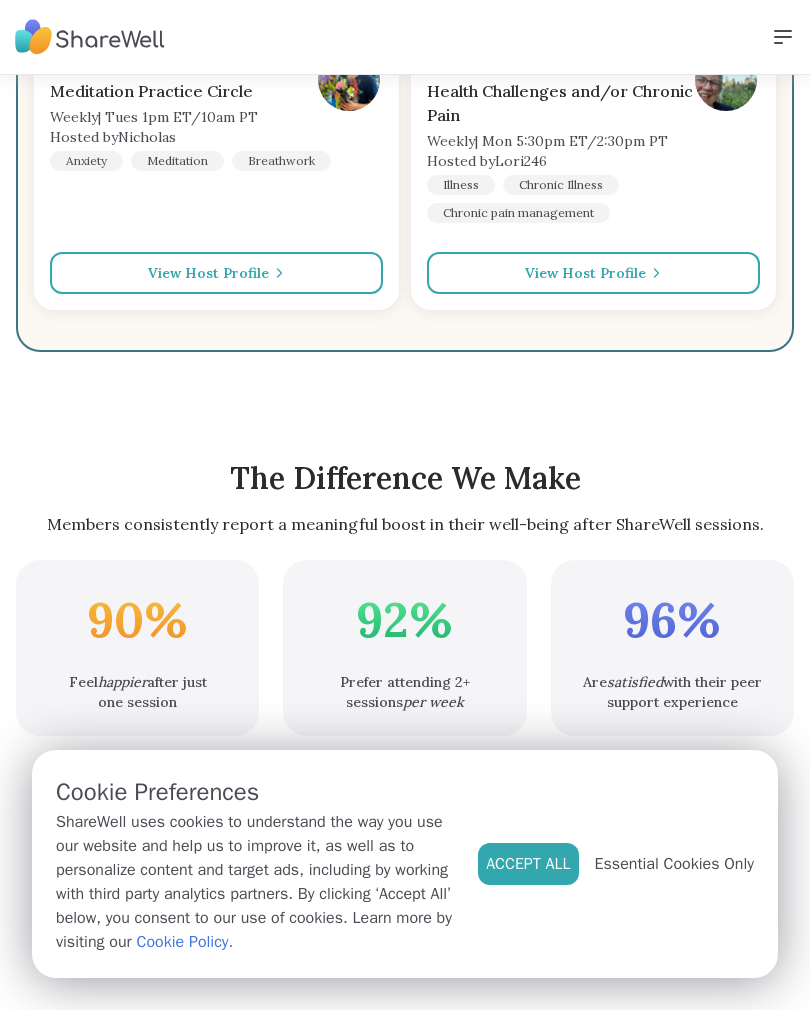 click on "The Difference We Make Members consistently report a meaningful boost in their well-being after ShareWell sessions." at bounding box center [405, 498] 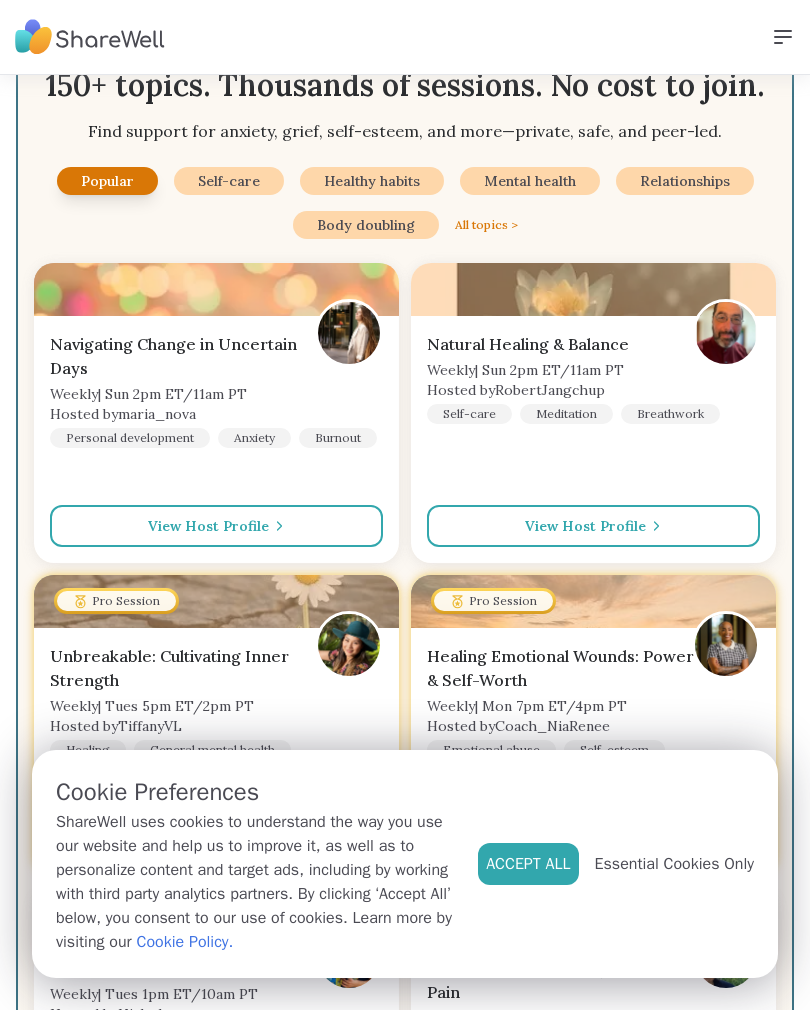 scroll, scrollTop: 2555, scrollLeft: 0, axis: vertical 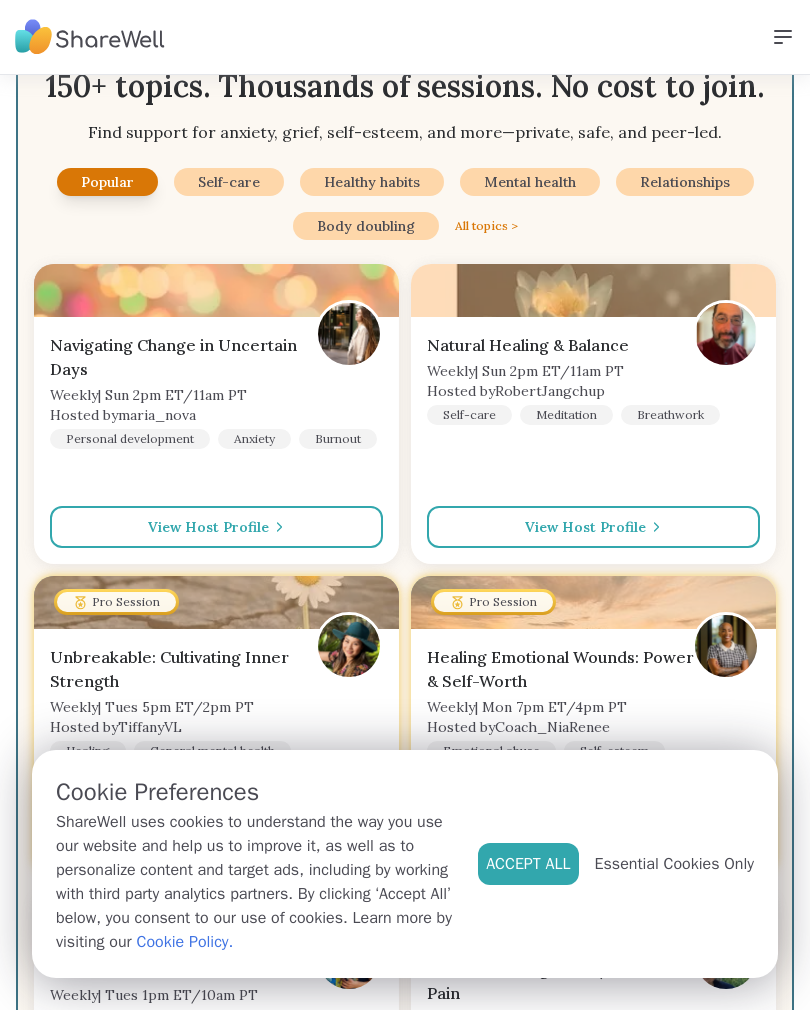 click on "View host profile" at bounding box center (216, 527) 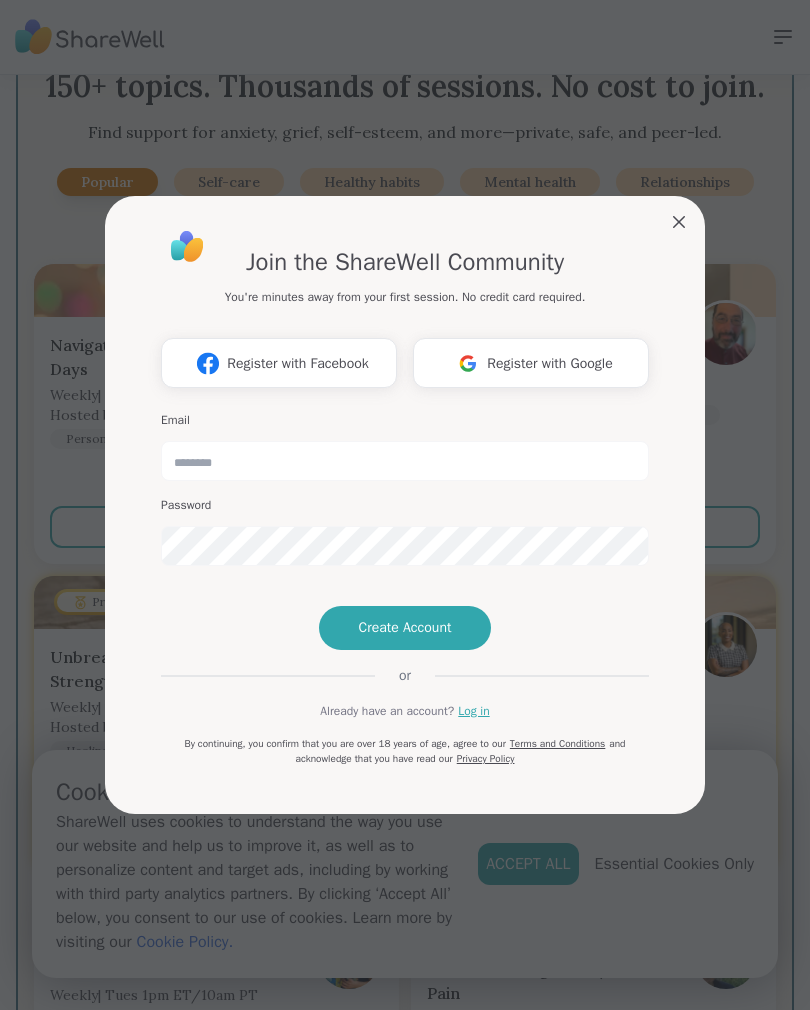 click on "Join the ShareWell Community You're minutes away from your first session. No credit card required. Register with Facebook Register with Google Email   Password   Create Account or Already have an account? Log in By continuing, you confirm that you are over 18 years of age, agree to our Terms and Conditions and acknowledge that you have read our Privacy Policy" at bounding box center [405, 505] 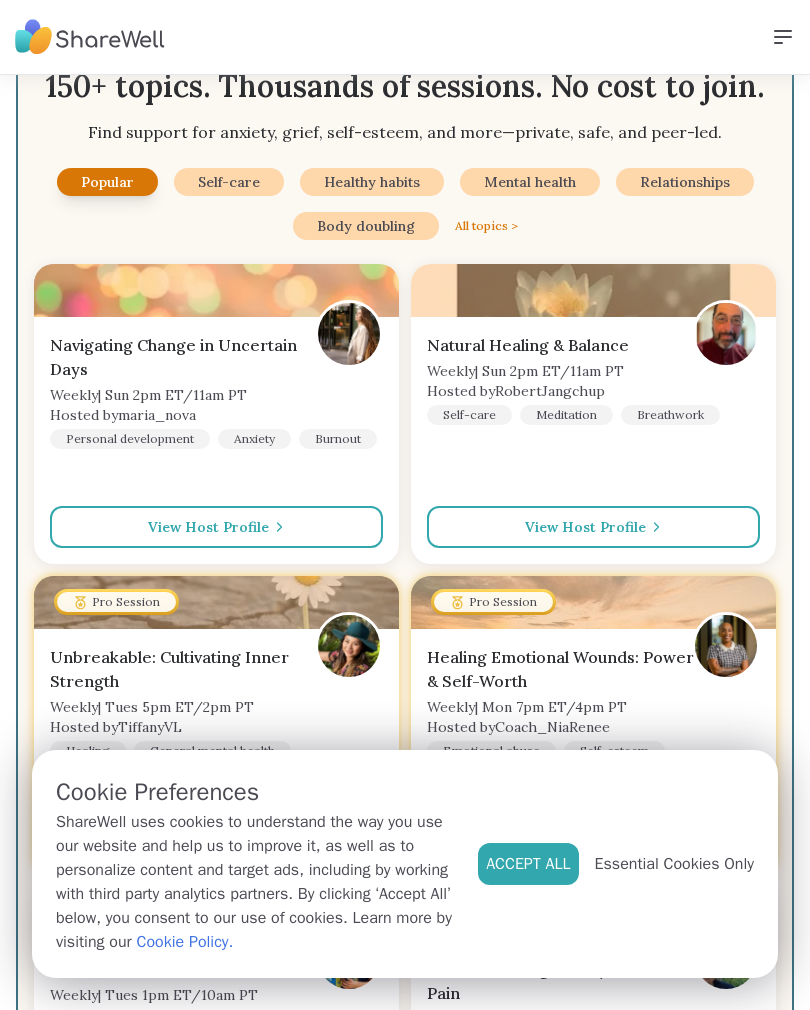 click on "Popular Self-care Healthy habits Mental health Relationships Body doubling All topics >" at bounding box center [405, 204] 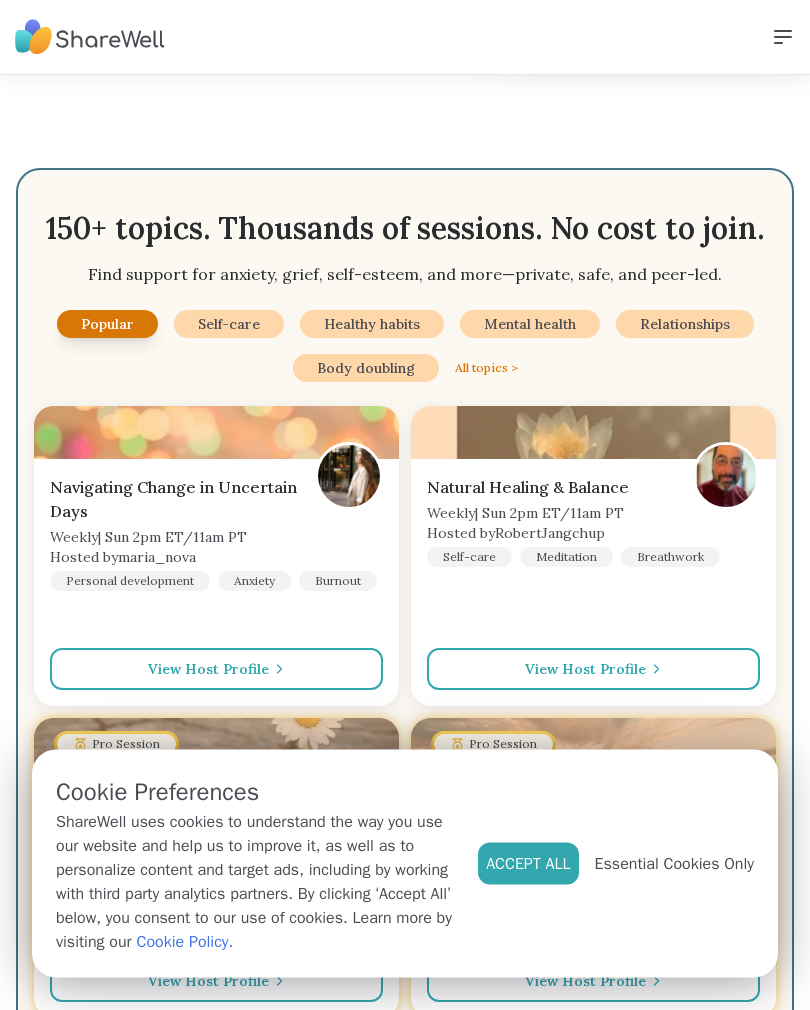 scroll, scrollTop: 2413, scrollLeft: 0, axis: vertical 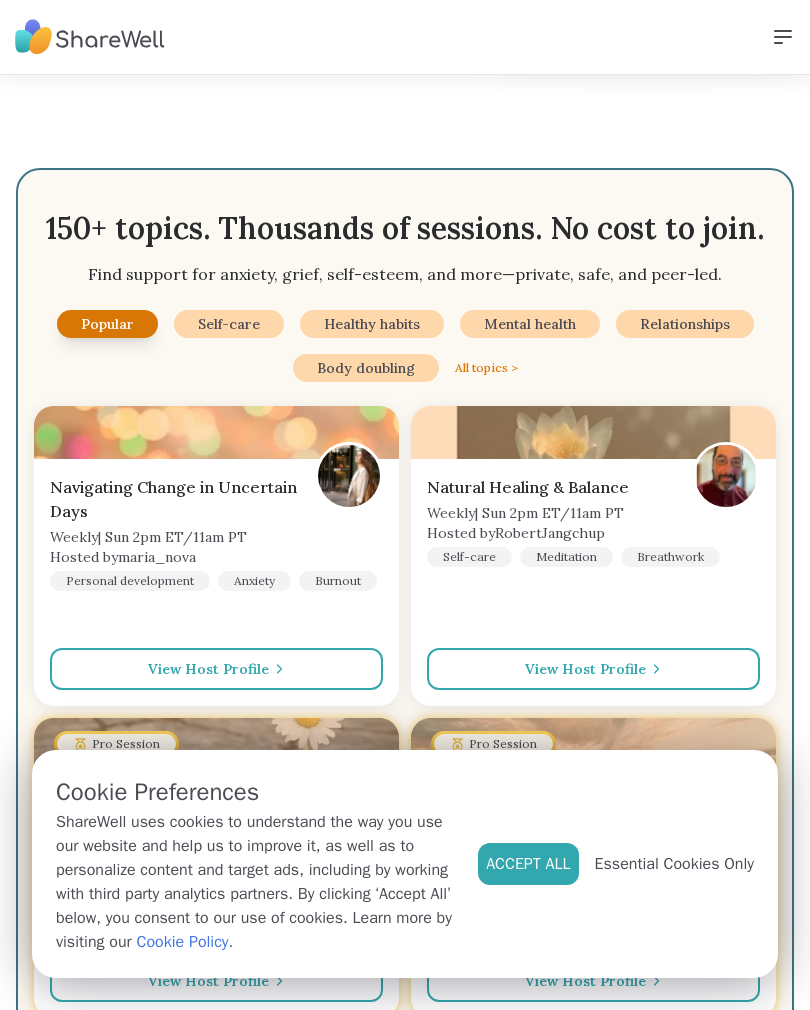 click on "Popular Self-care Healthy habits Mental health Relationships Body doubling All topics >" at bounding box center (405, 346) 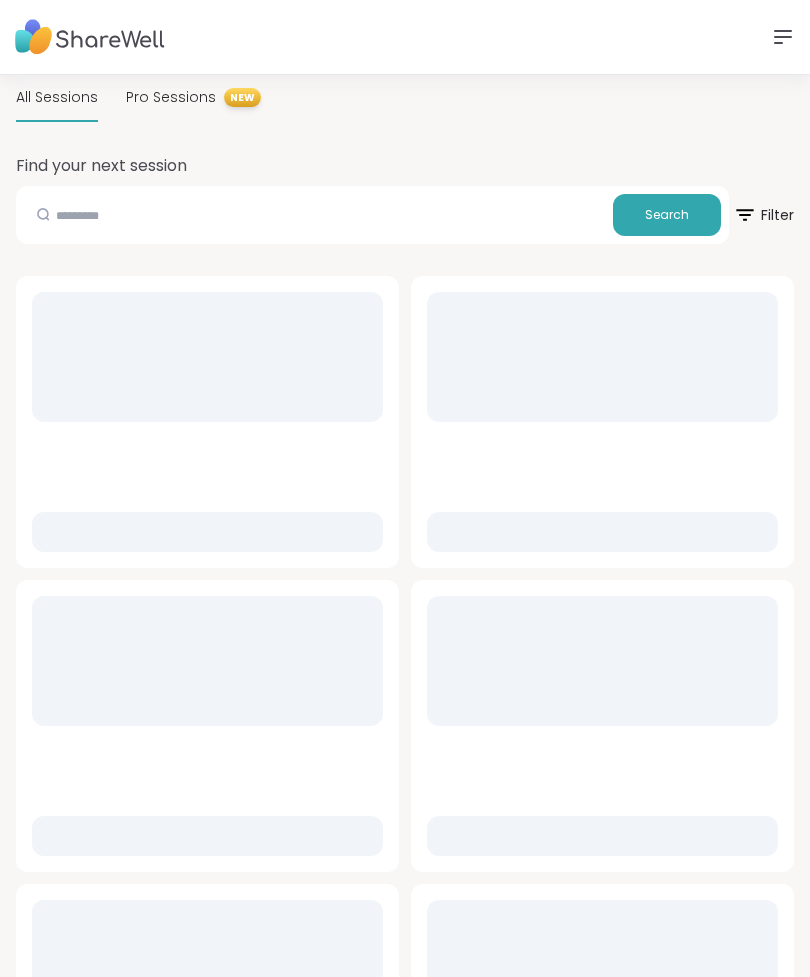 scroll, scrollTop: 0, scrollLeft: 0, axis: both 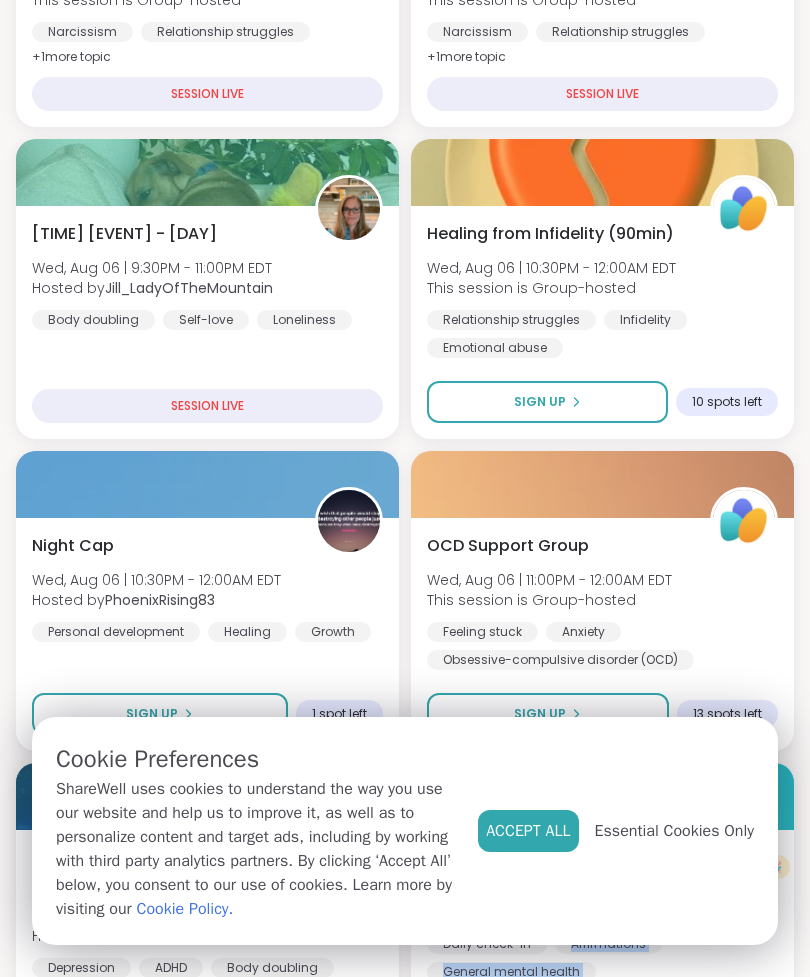 click on "SESSION LIVE" at bounding box center [207, 406] 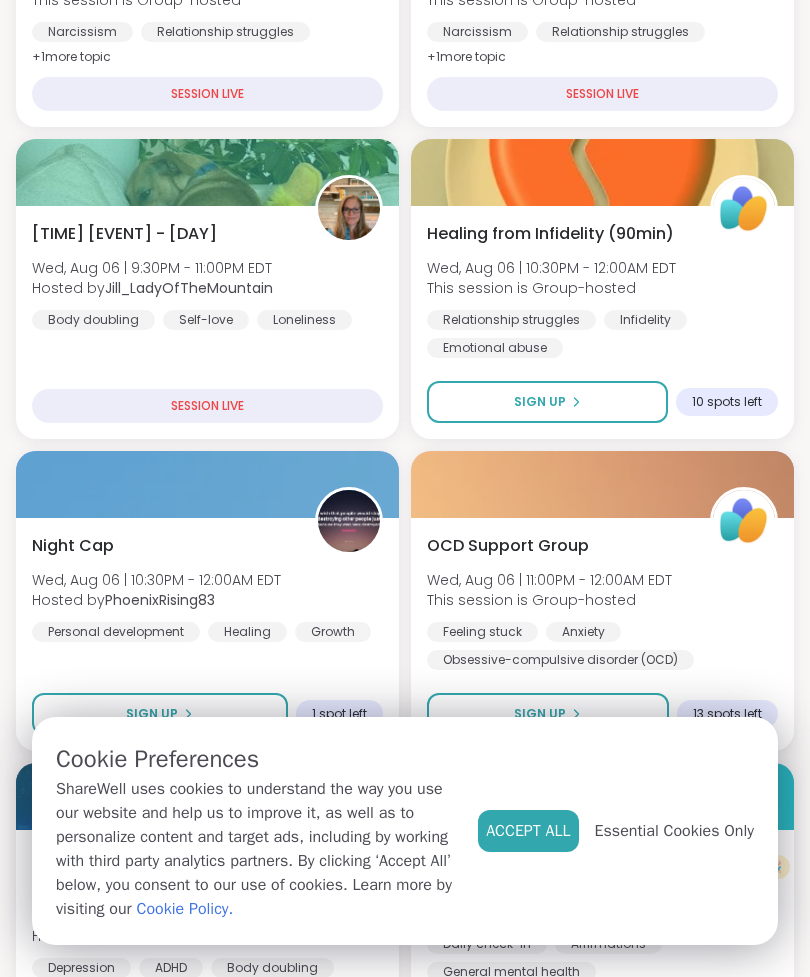 click on "SESSION LIVE" at bounding box center [207, 406] 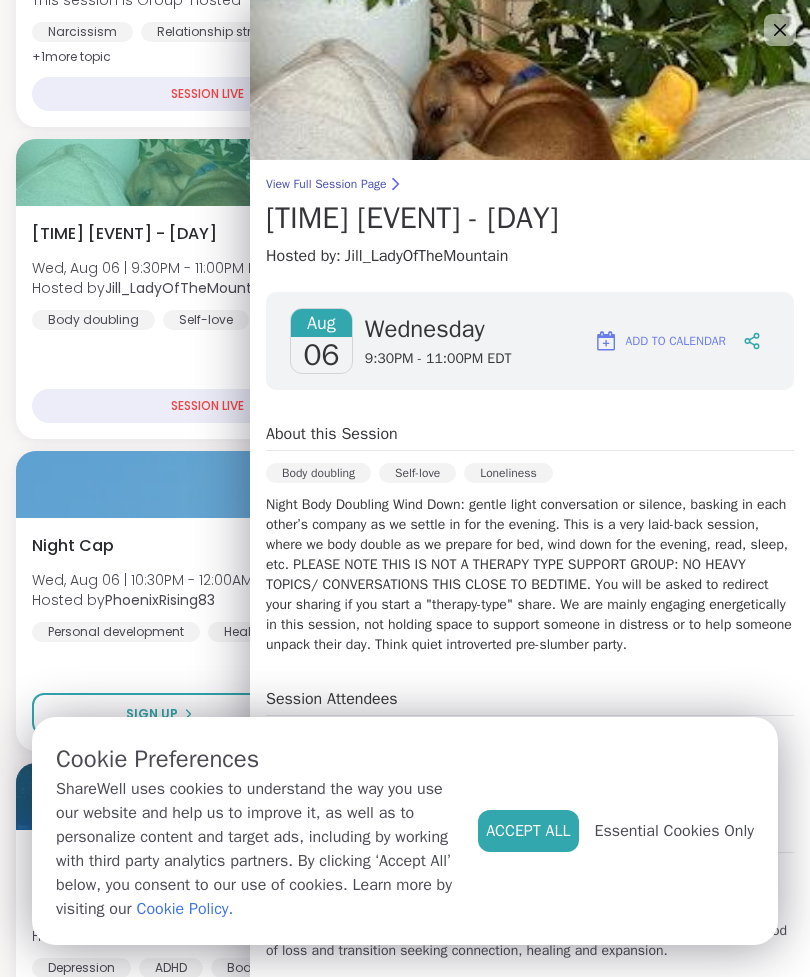 click on "Aug" at bounding box center (321, 323) 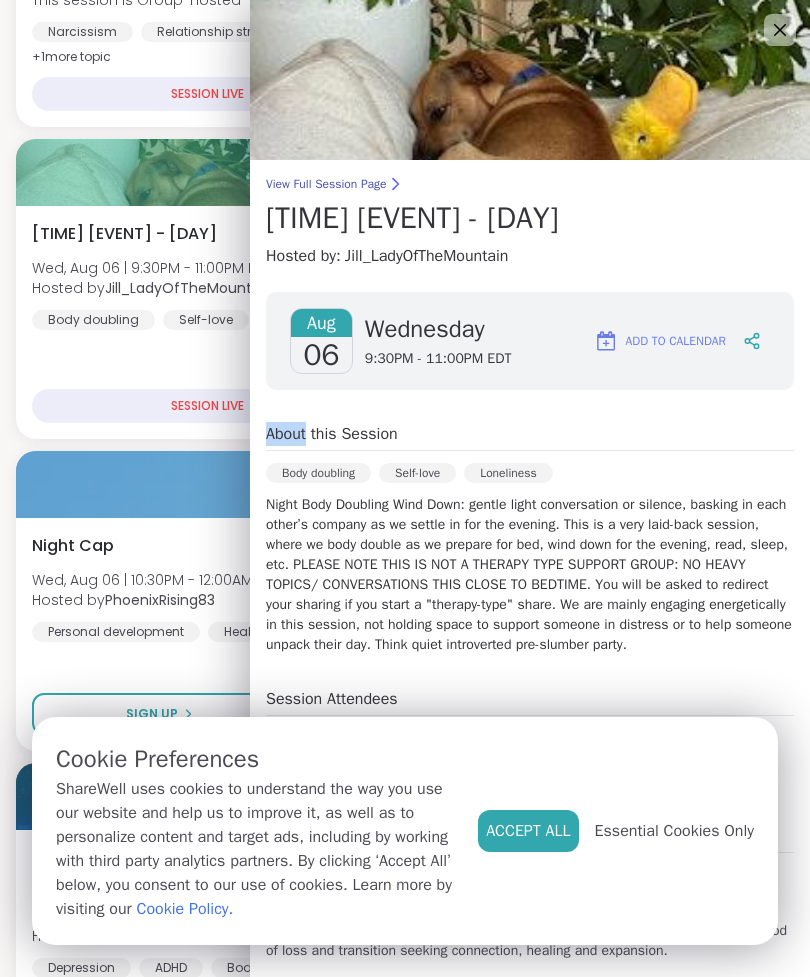 scroll, scrollTop: 0, scrollLeft: 0, axis: both 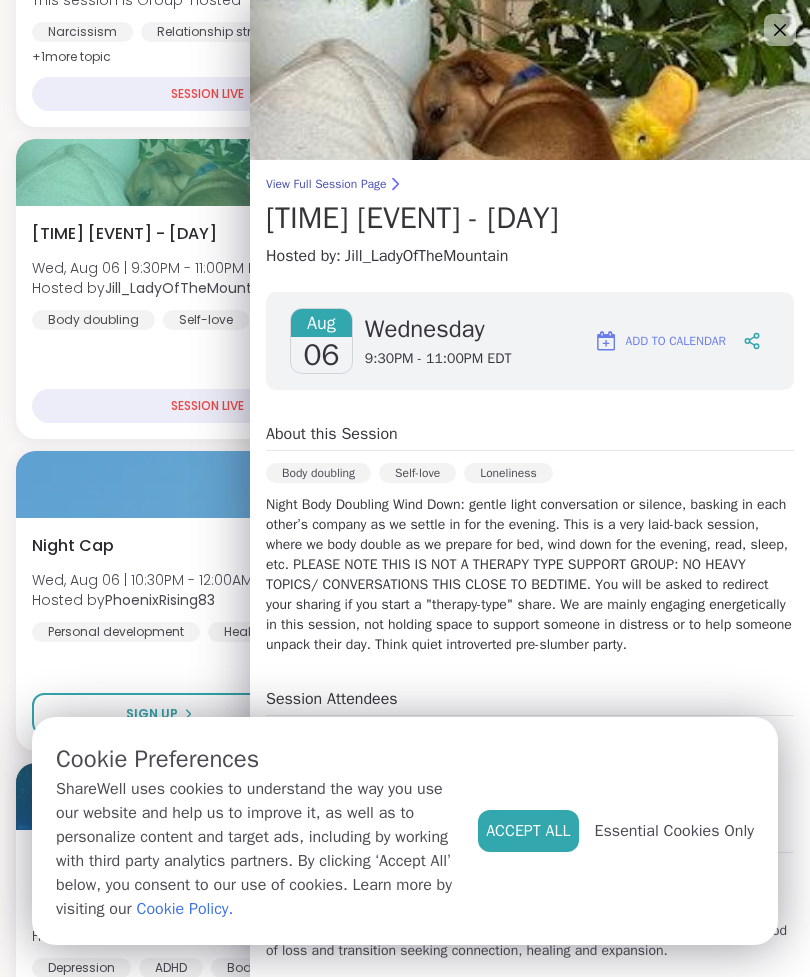 click at bounding box center (530, 80) 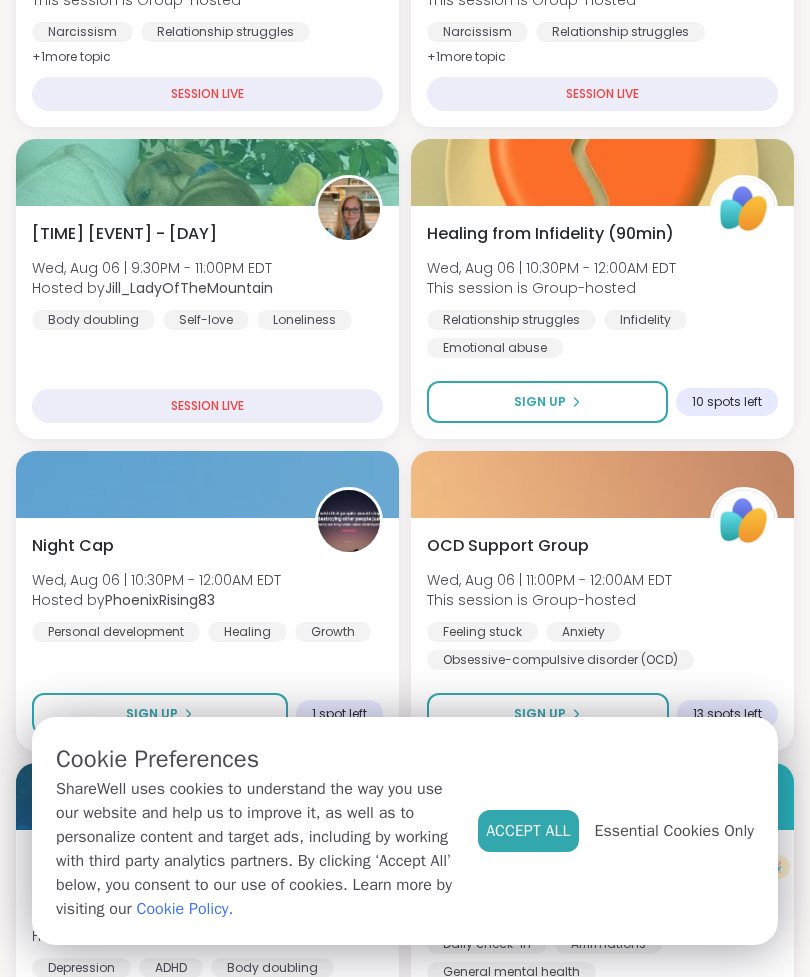 click on "SESSION LIVE" at bounding box center [207, 406] 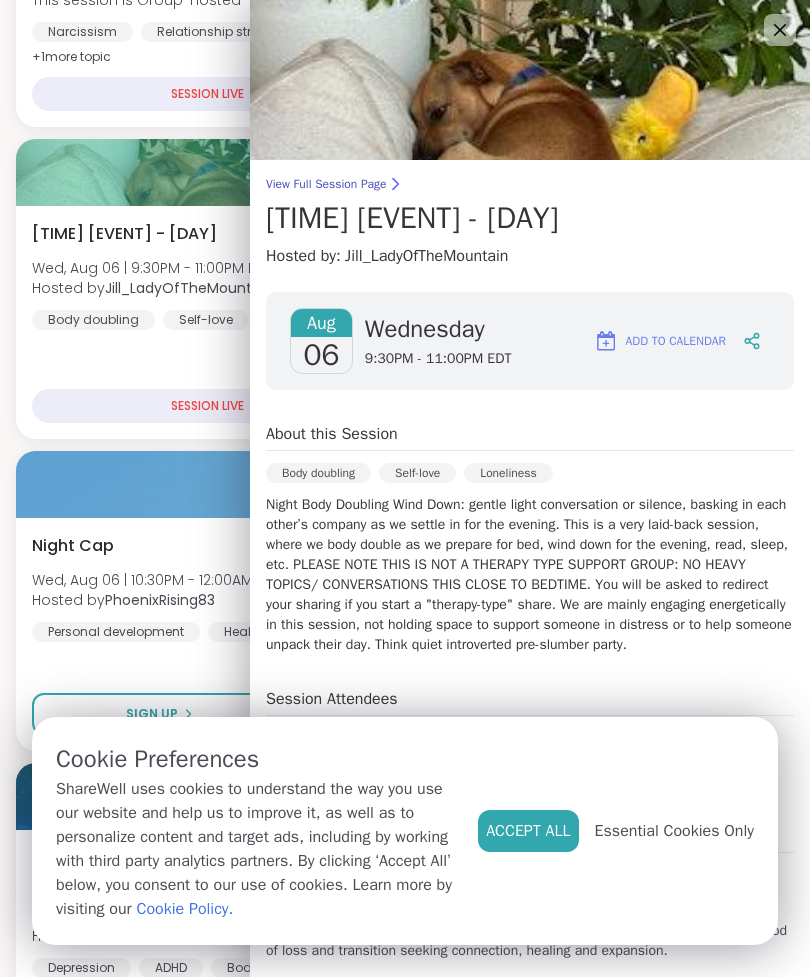 click on "Aug" at bounding box center (321, 323) 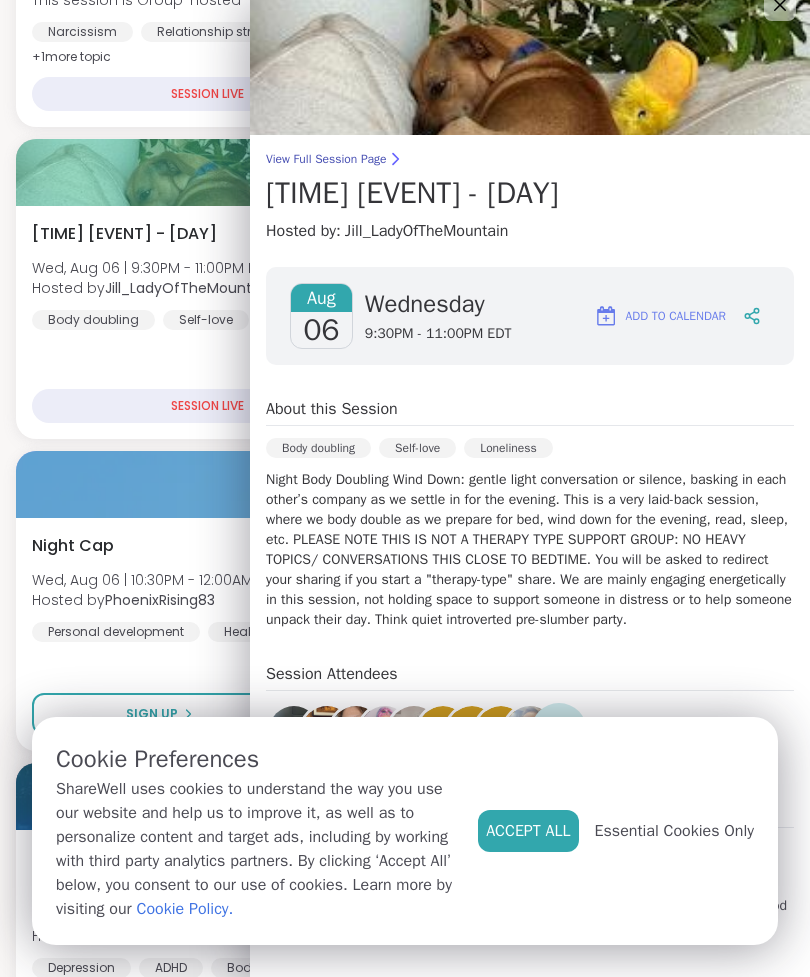 scroll, scrollTop: 24, scrollLeft: 0, axis: vertical 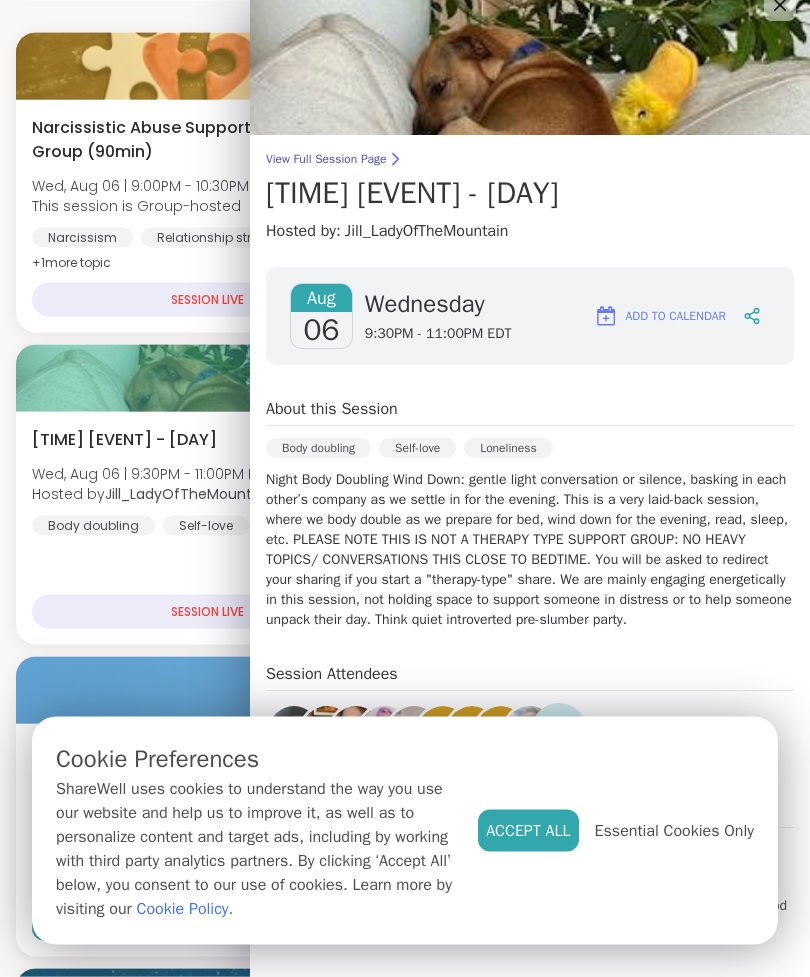 click on "Essential Cookies Only" at bounding box center [674, 831] 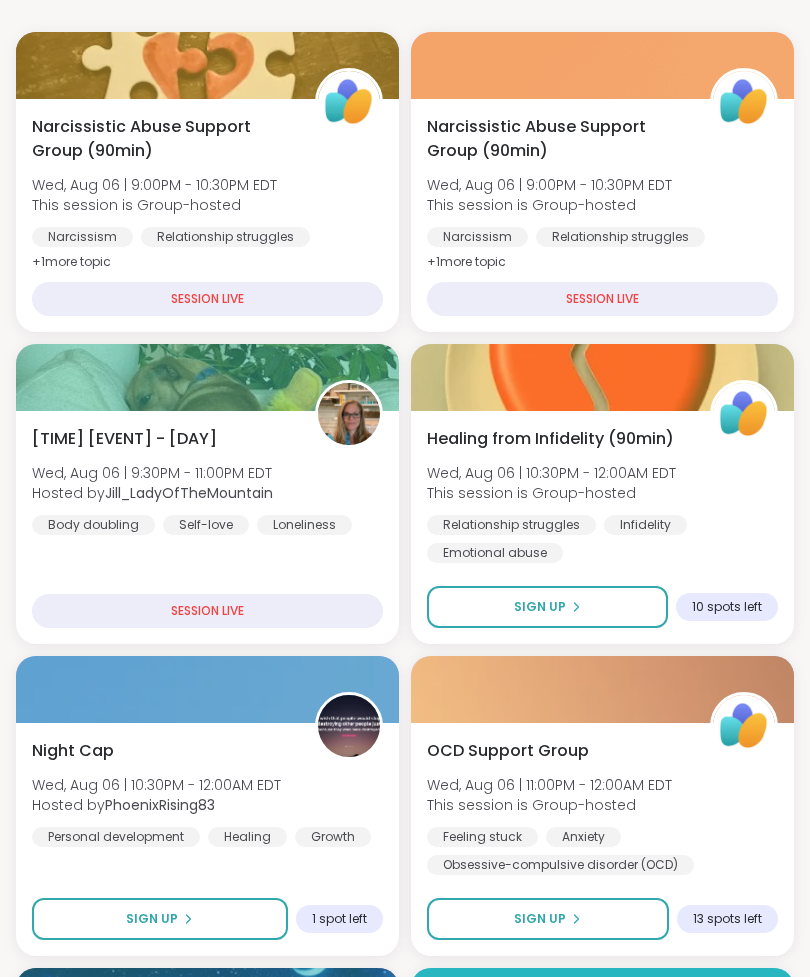 click on "SESSION LIVE" at bounding box center [207, 299] 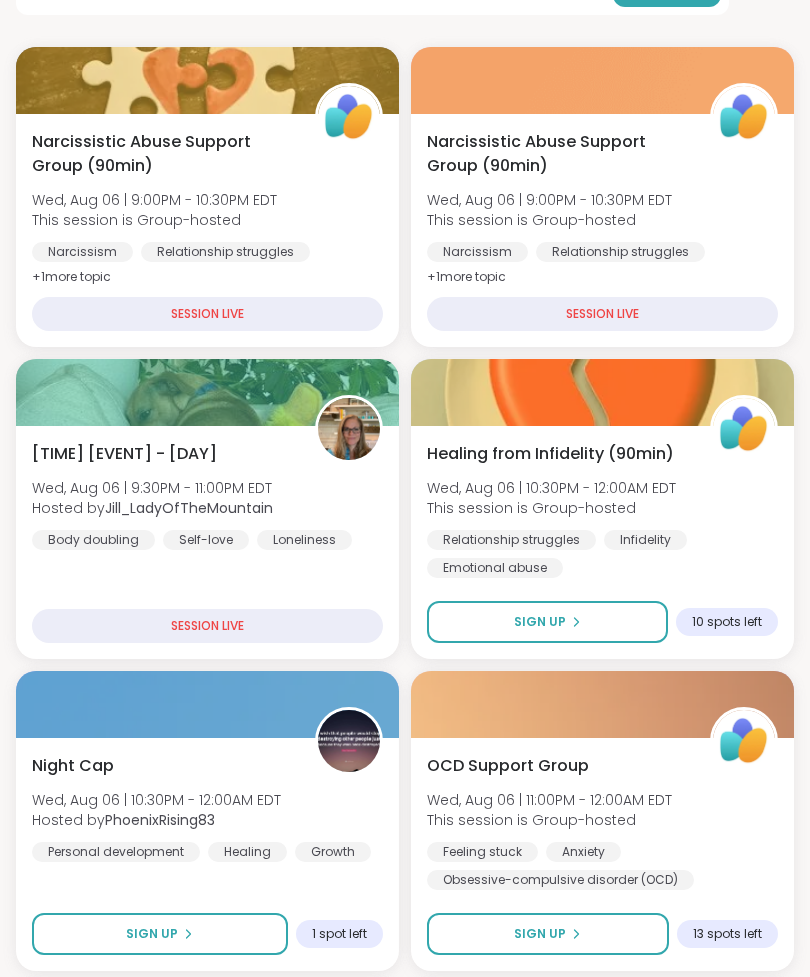 click at bounding box center (349, 429) 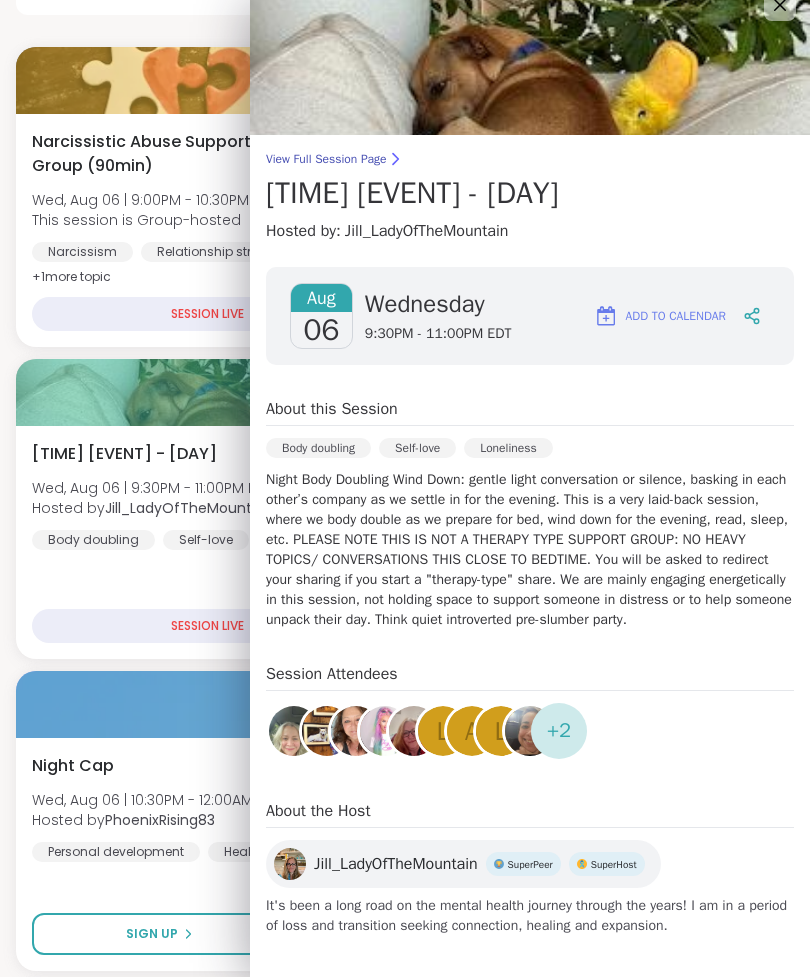 scroll, scrollTop: 24, scrollLeft: 0, axis: vertical 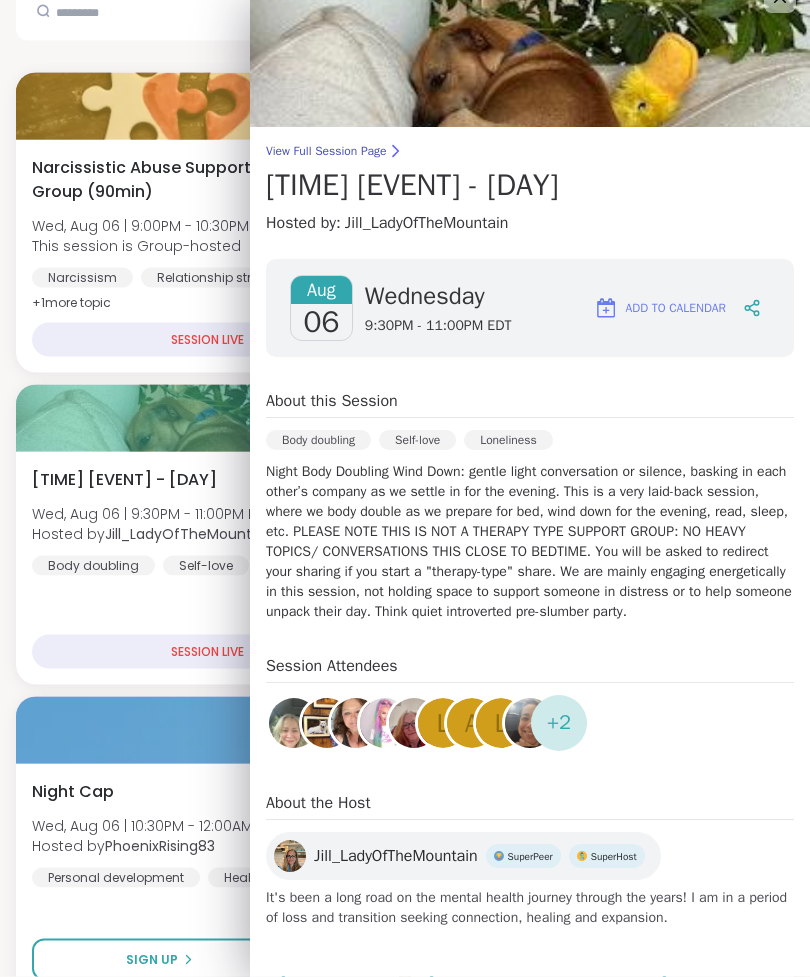 click on "+ 2" at bounding box center [559, 724] 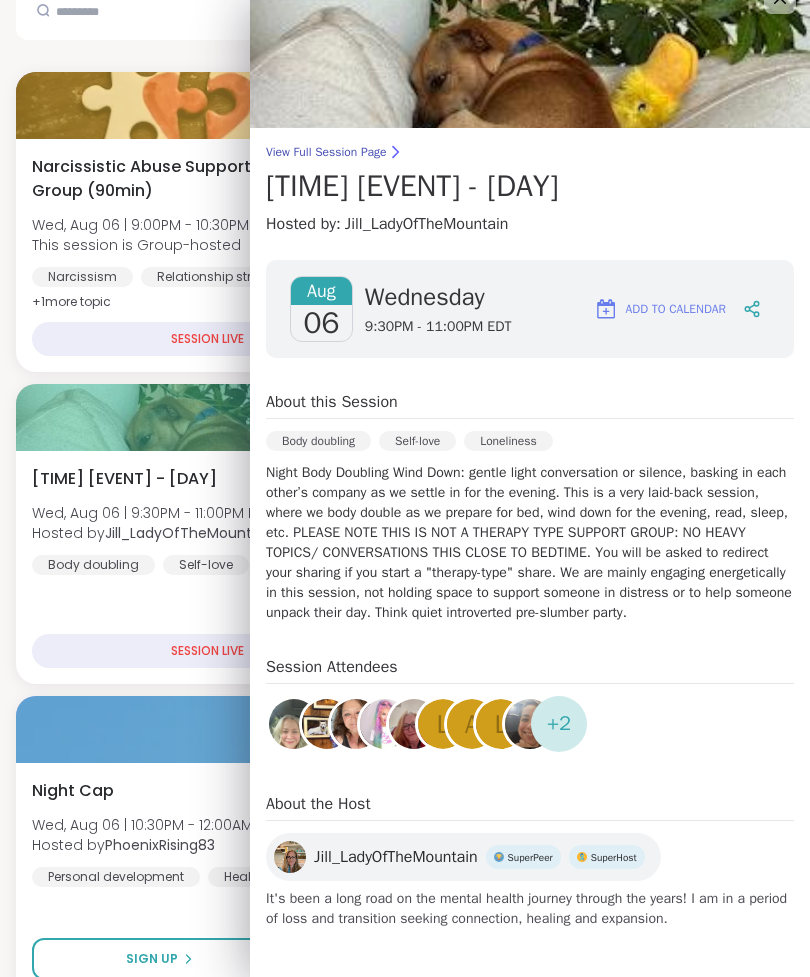 click at bounding box center [207, 417] 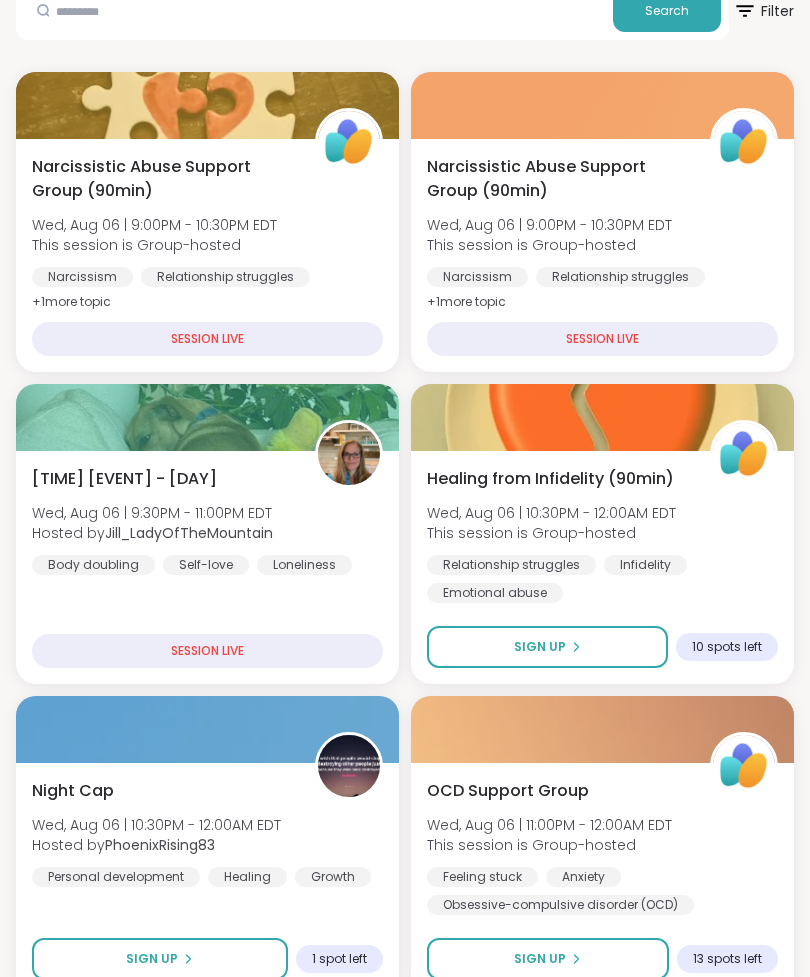 click on "SESSION LIVE" at bounding box center [207, 651] 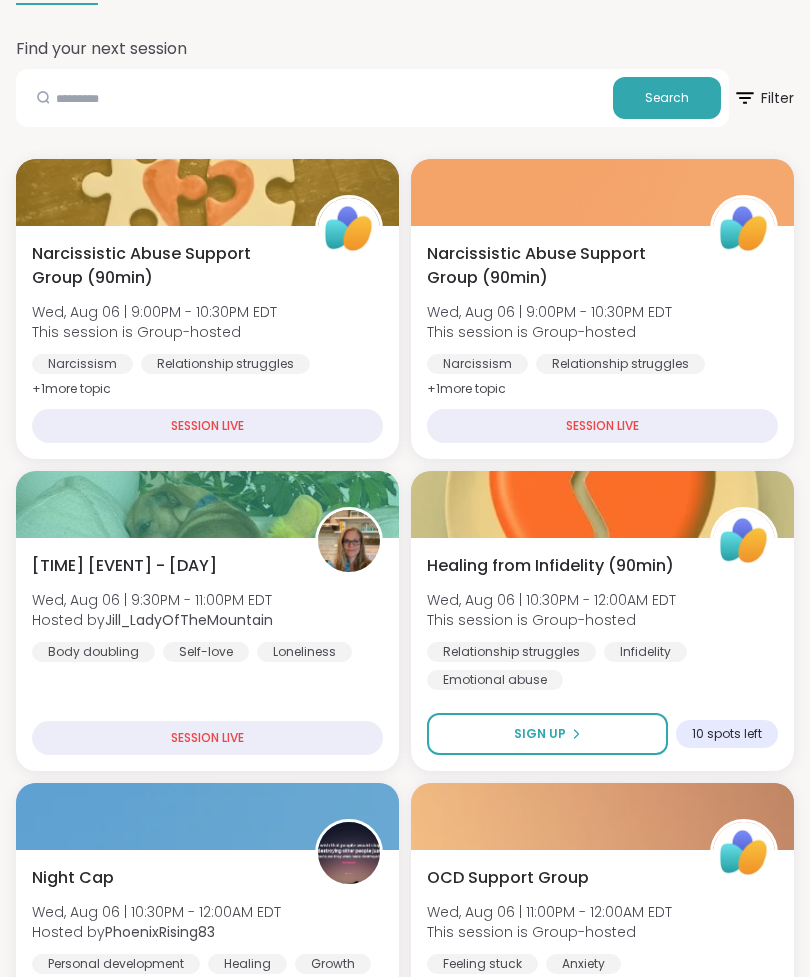 scroll, scrollTop: 0, scrollLeft: 0, axis: both 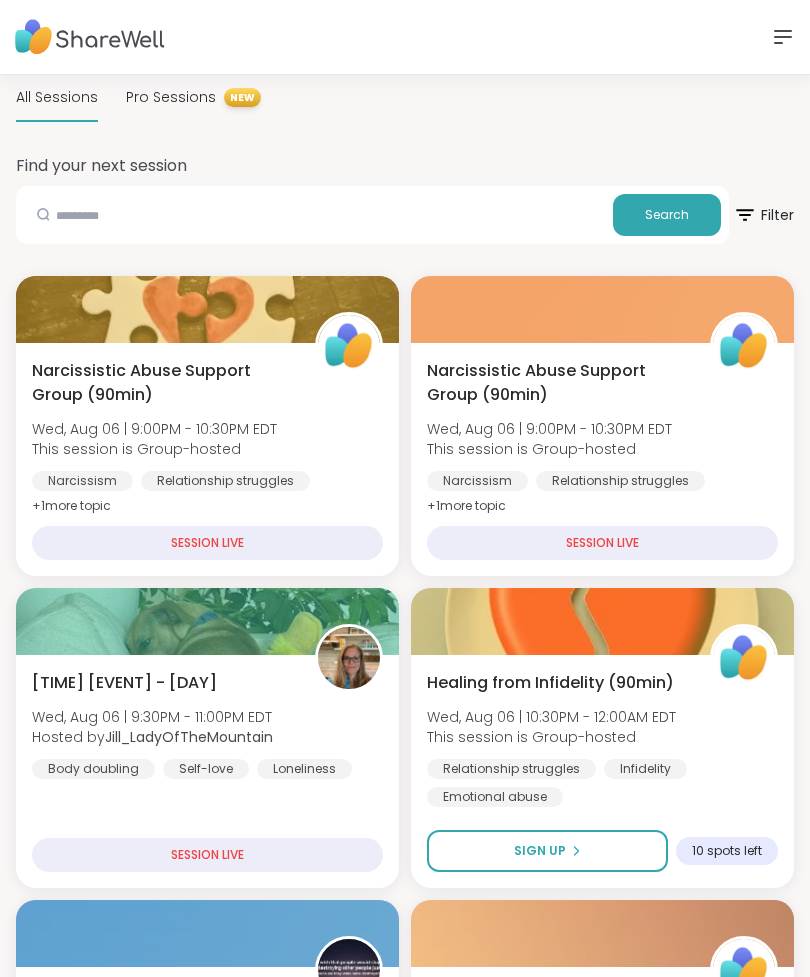 click on "Search" at bounding box center (667, 215) 